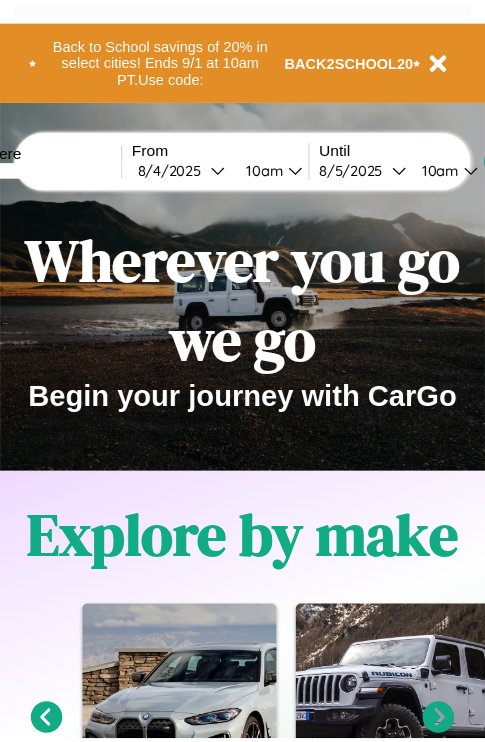 scroll, scrollTop: 0, scrollLeft: 0, axis: both 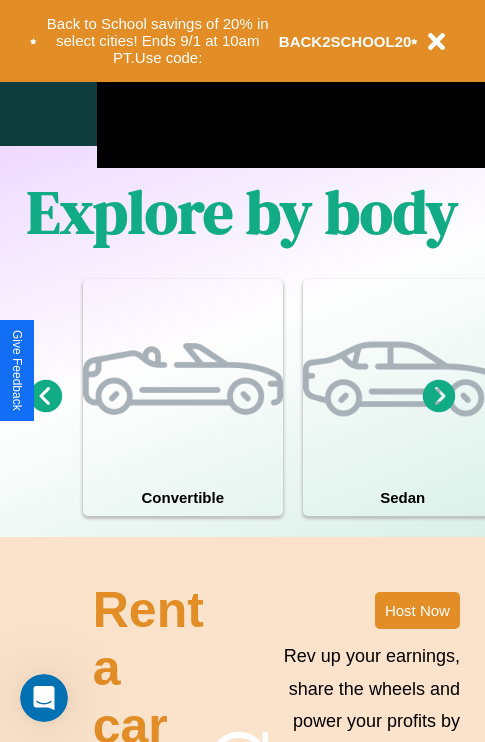 click 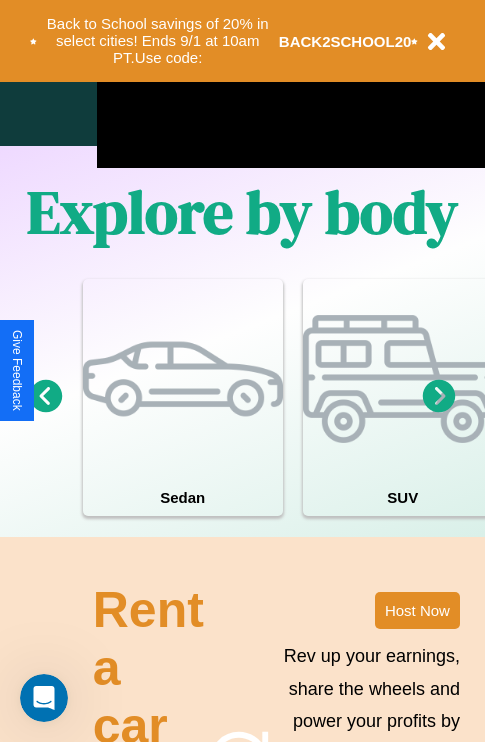click 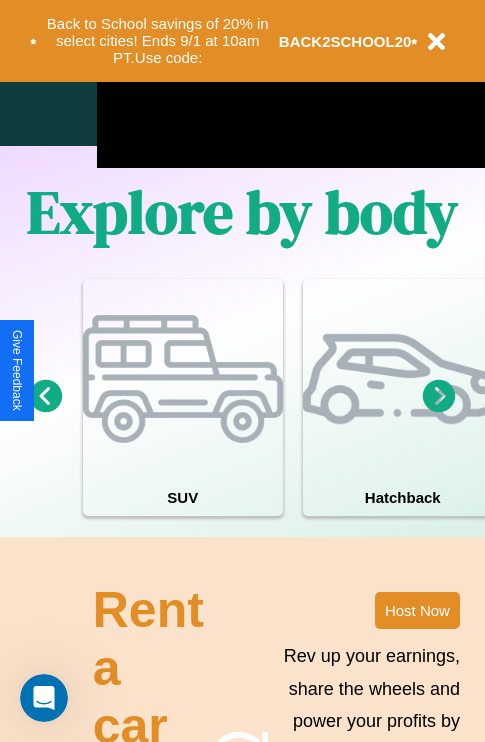 click 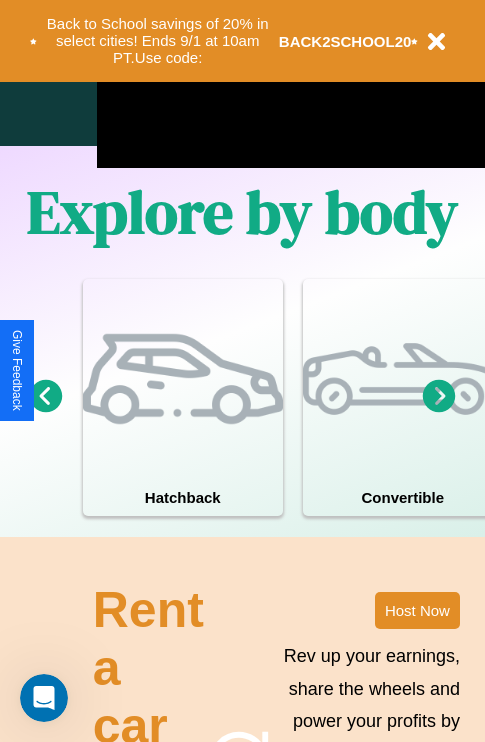 click 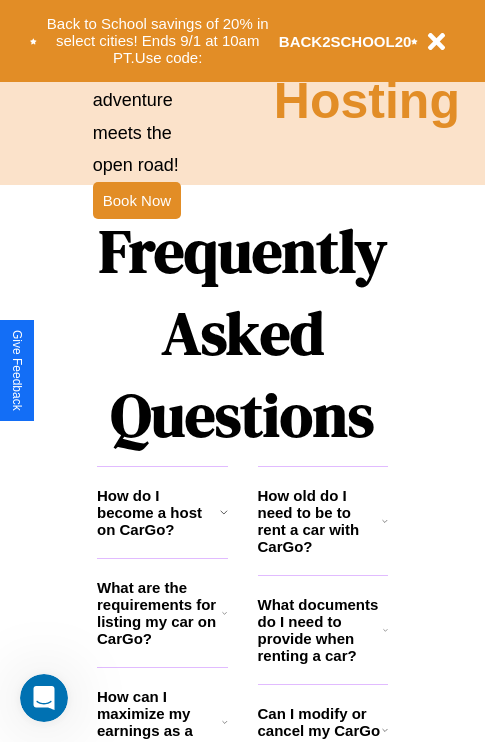 scroll, scrollTop: 2423, scrollLeft: 0, axis: vertical 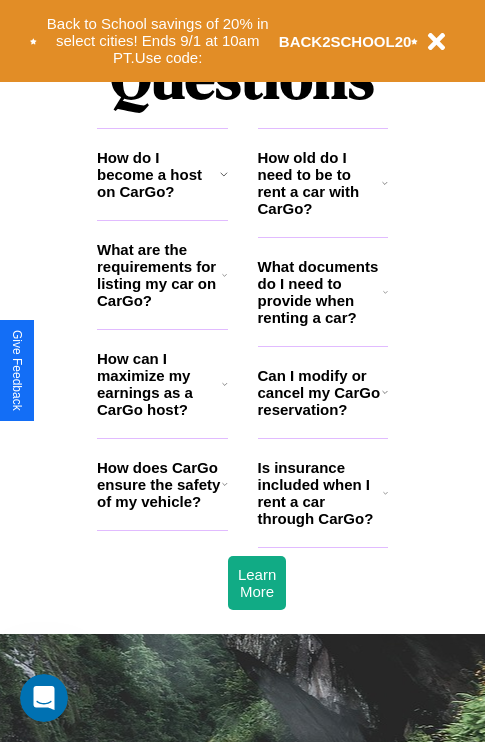 click 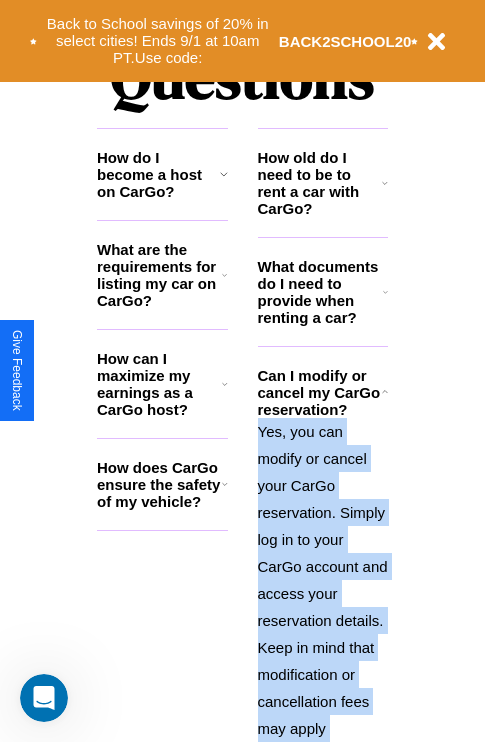 scroll, scrollTop: 2667, scrollLeft: 0, axis: vertical 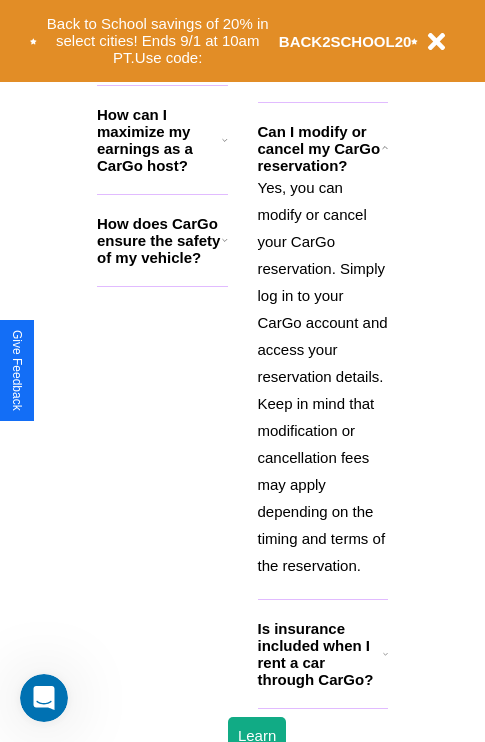 click on "Is insurance included when I rent a car through CarGo?" at bounding box center [320, 654] 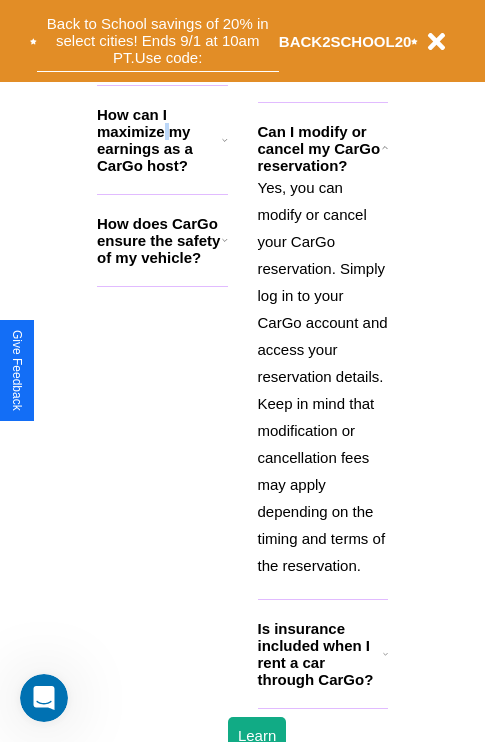 click on "Back to School savings of 20% in select cities! Ends 9/1 at 10am PT.  Use code:" at bounding box center [158, 41] 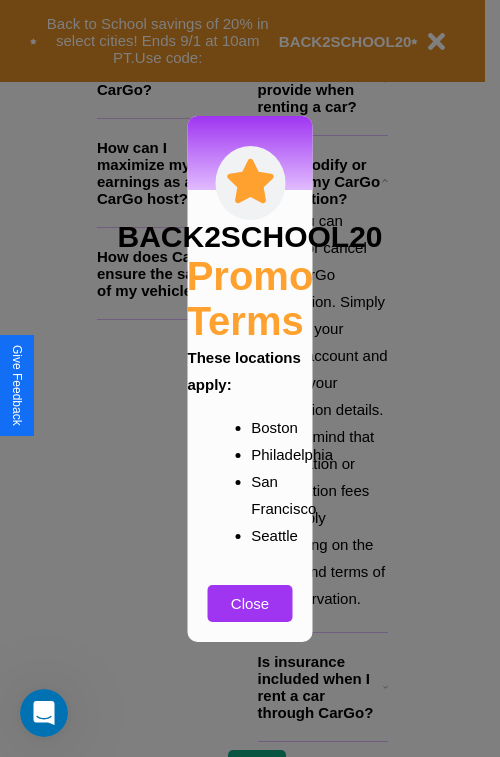 click at bounding box center (250, 378) 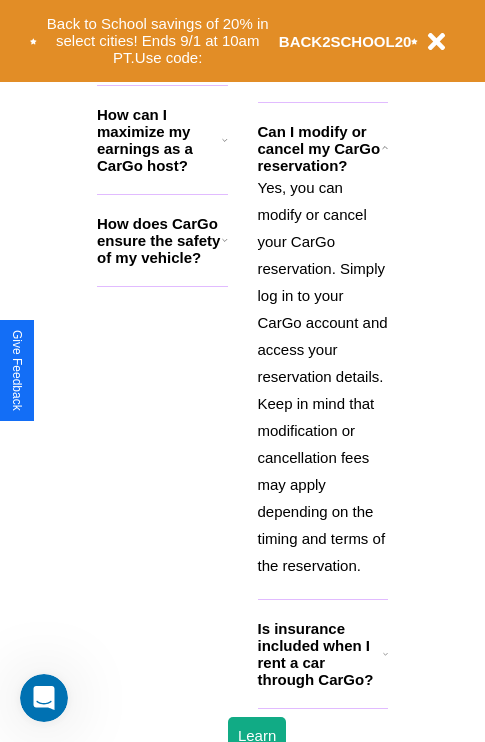 click on "Yes, you can modify or cancel your CarGo reservation. Simply log in to your CarGo account and access your reservation details. Keep in mind that modification or cancellation fees may apply depending on the timing and terms of the reservation." at bounding box center (323, 376) 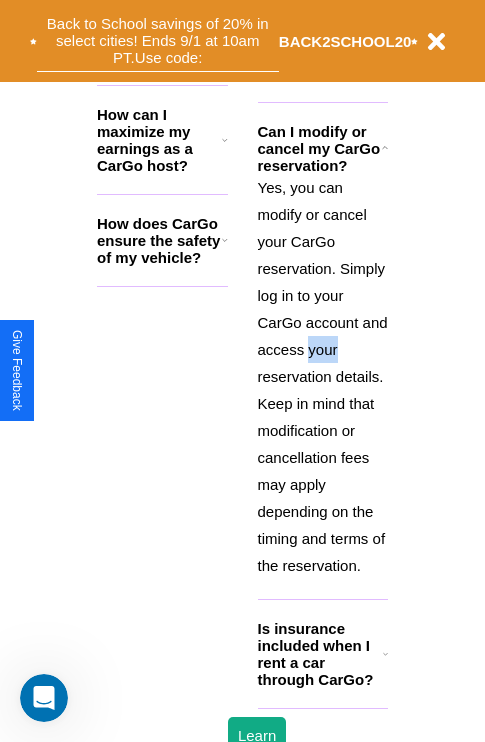 click on "Back to School savings of 20% in select cities! Ends 9/1 at 10am PT.  Use code:" at bounding box center [158, 41] 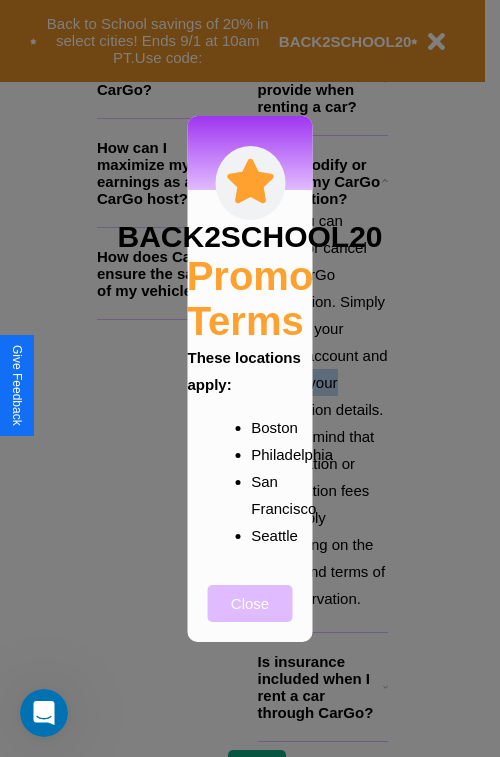 click on "Close" at bounding box center (250, 603) 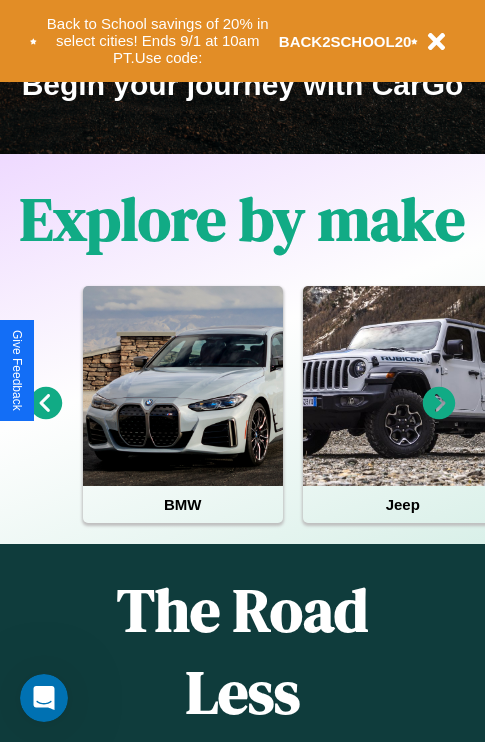scroll, scrollTop: 308, scrollLeft: 0, axis: vertical 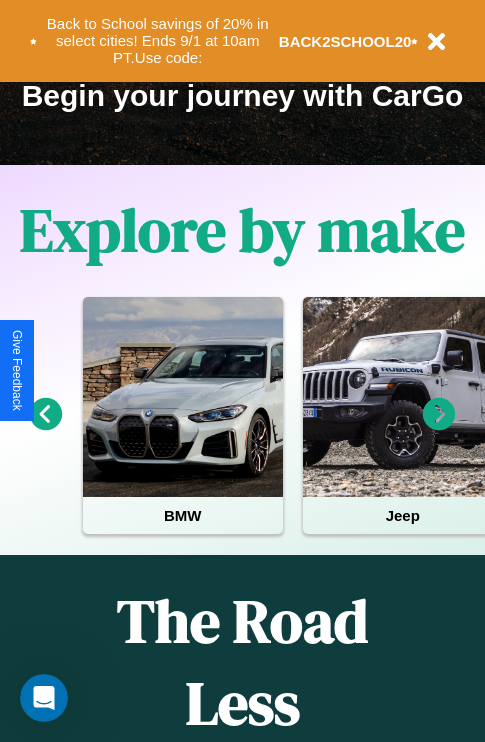 click 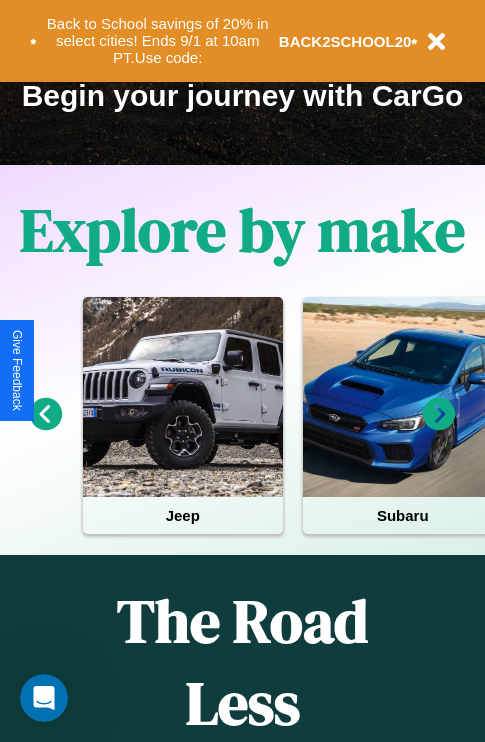 click 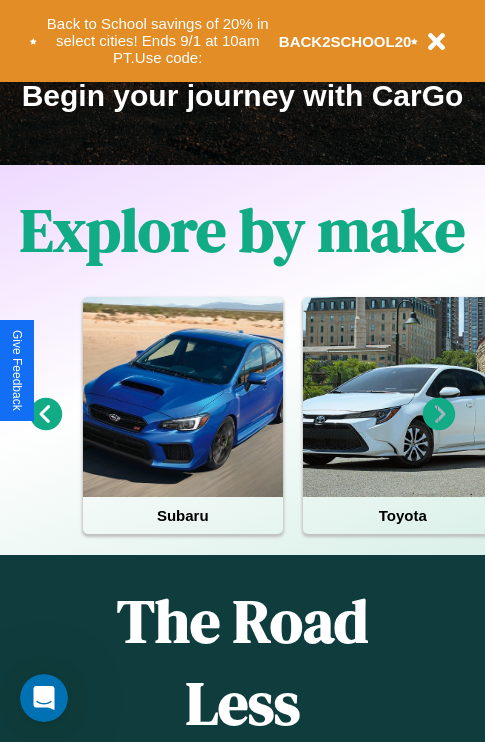 click 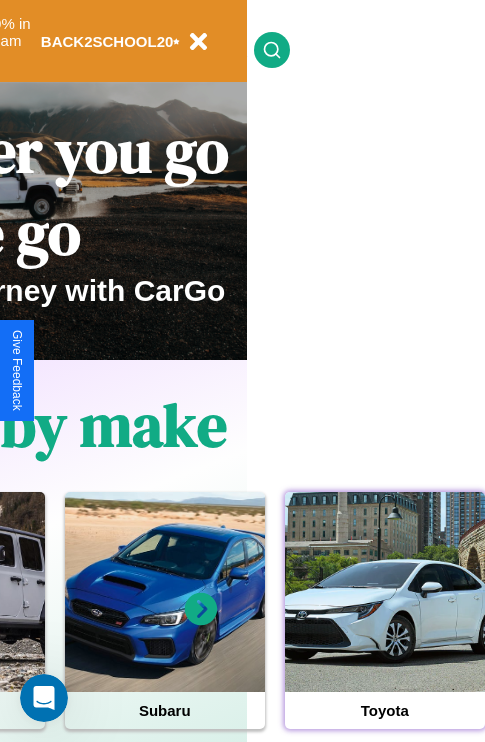 click at bounding box center (385, 592) 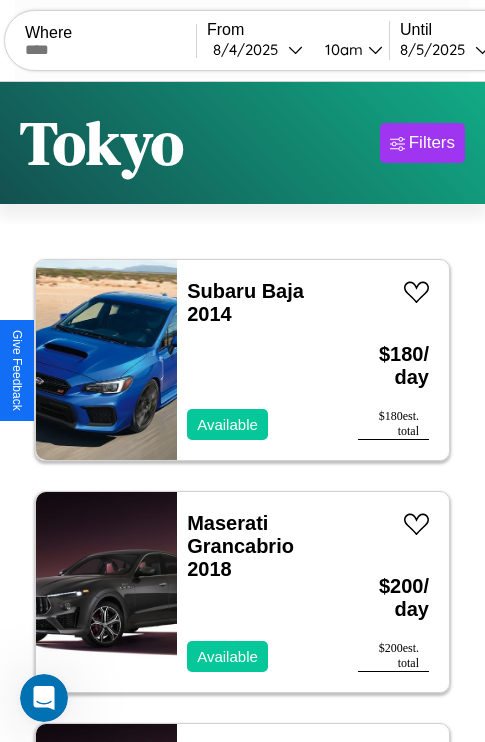 scroll, scrollTop: 66, scrollLeft: 0, axis: vertical 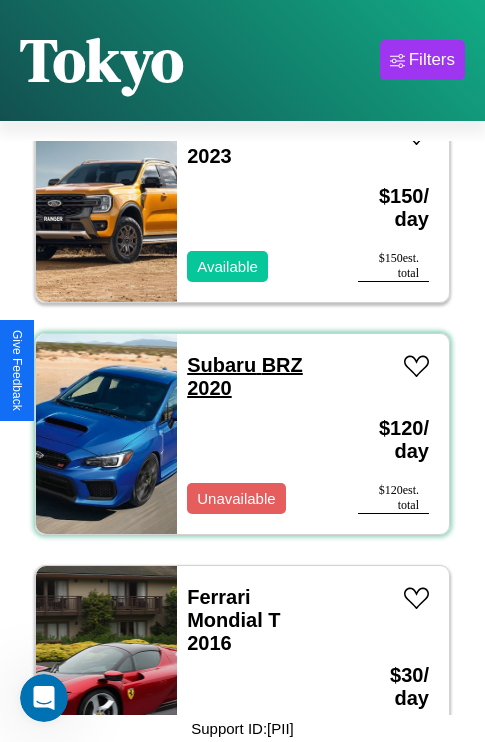 click on "Subaru   BRZ   2020" at bounding box center [245, 376] 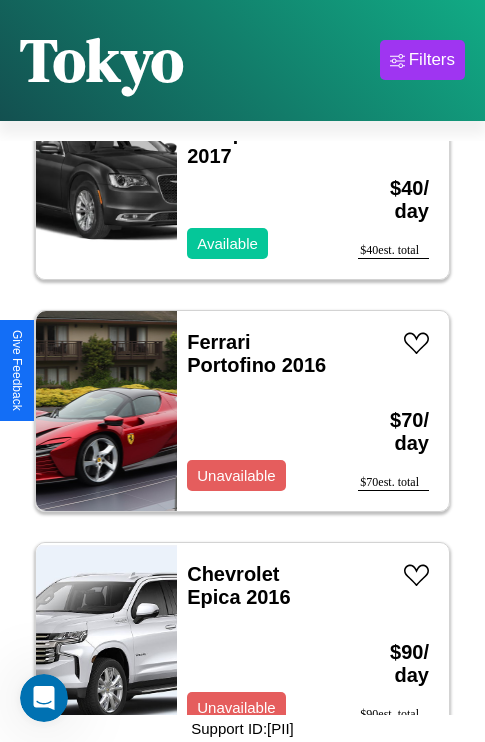 scroll, scrollTop: 7731, scrollLeft: 0, axis: vertical 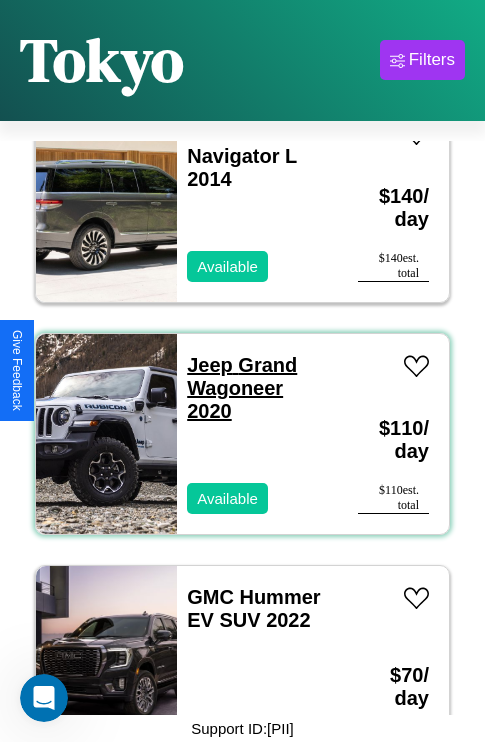 click on "Jeep   Grand Wagoneer   2020" at bounding box center (242, 388) 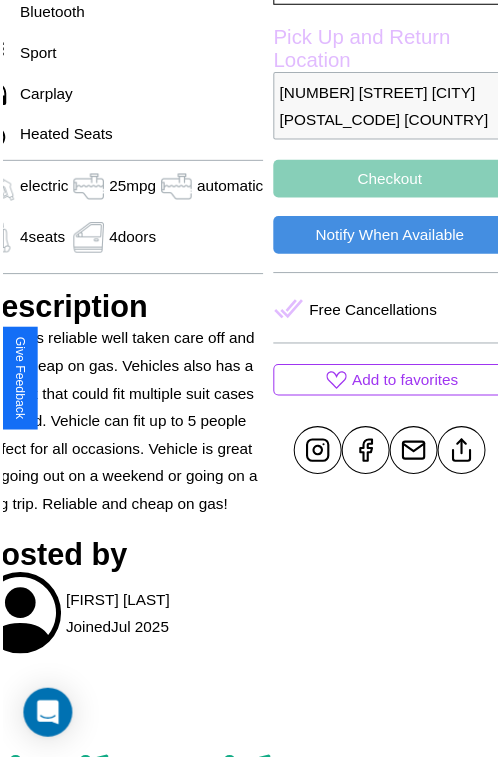 scroll, scrollTop: 678, scrollLeft: 96, axis: both 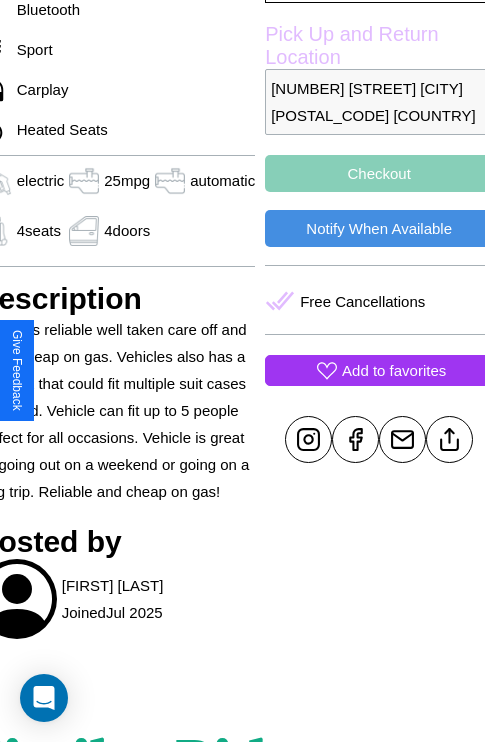 click on "Add to favorites" at bounding box center [394, 370] 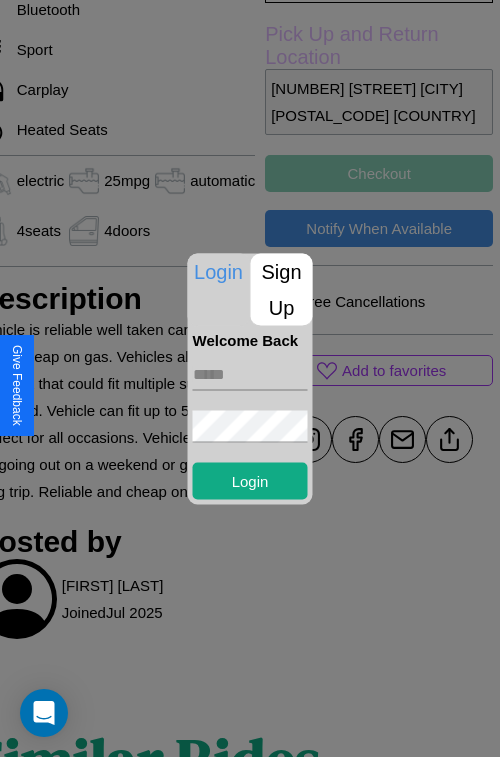 click on "Sign Up" at bounding box center (282, 289) 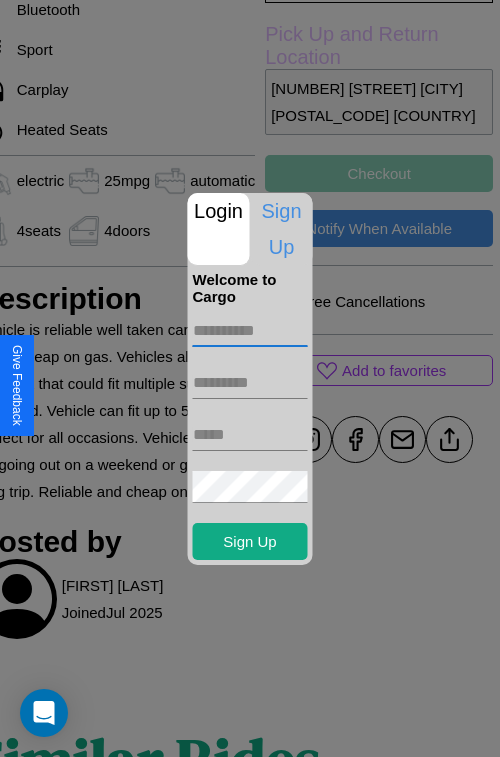 click at bounding box center [250, 331] 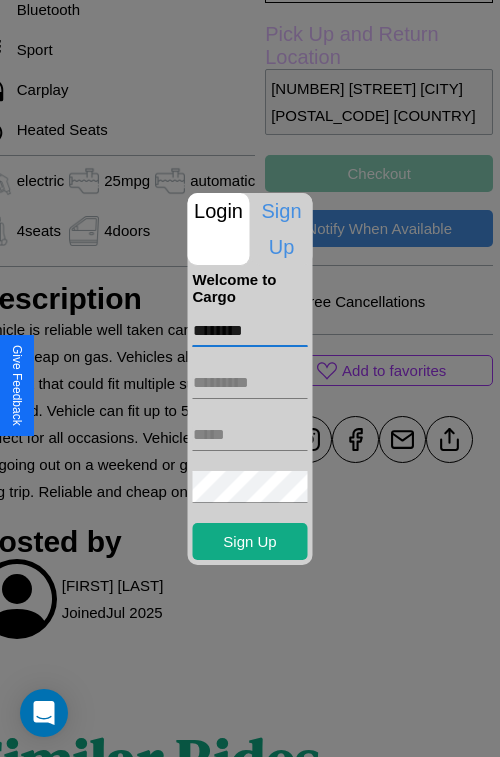 type on "********" 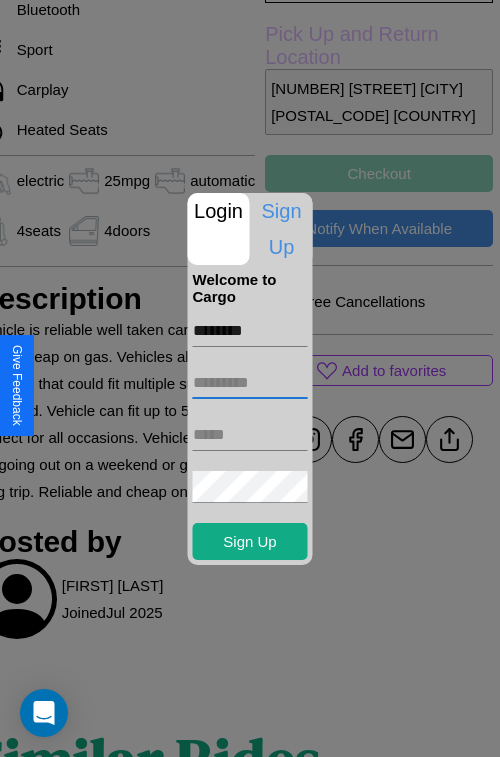 click at bounding box center [250, 383] 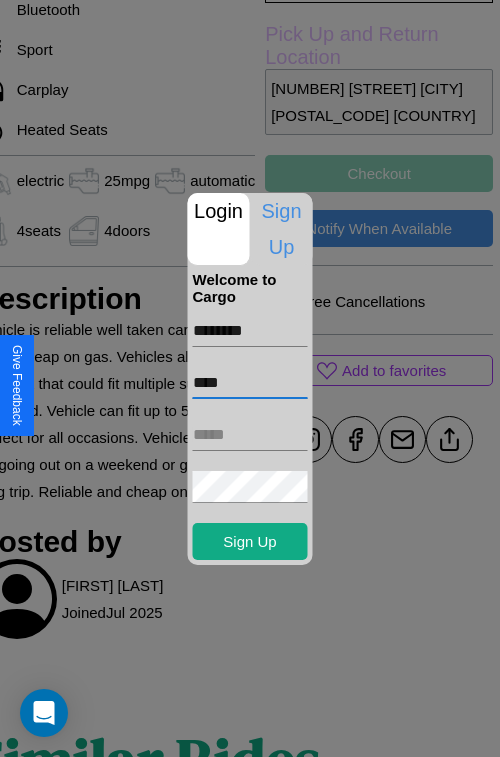 type on "****" 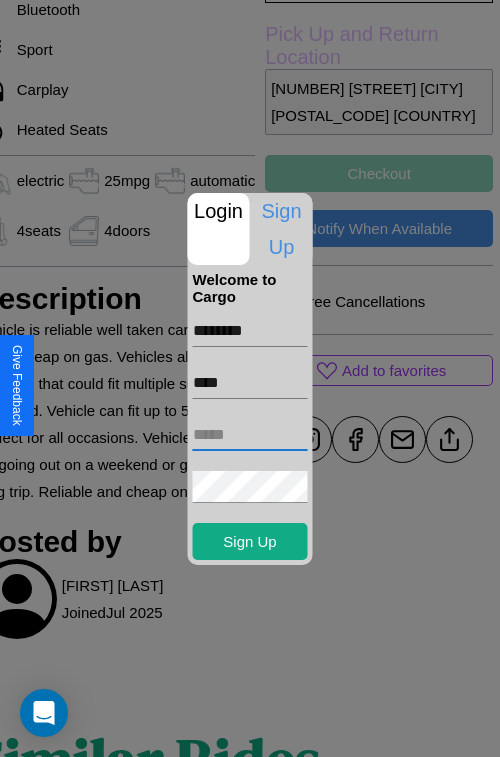click at bounding box center [250, 435] 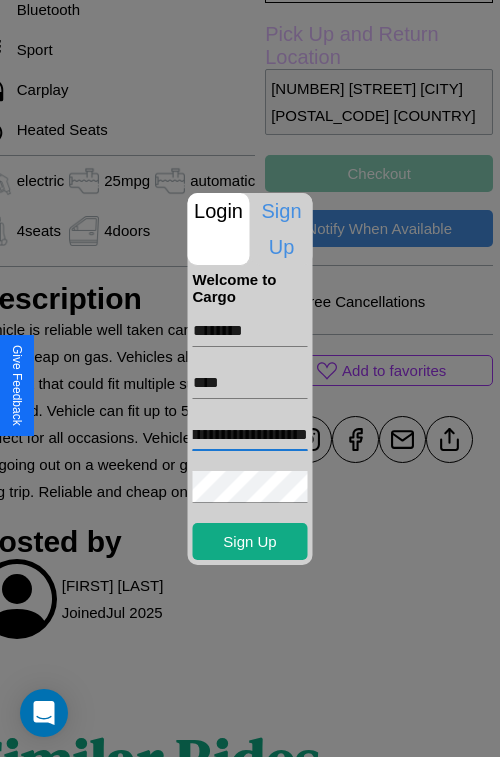 scroll, scrollTop: 0, scrollLeft: 44, axis: horizontal 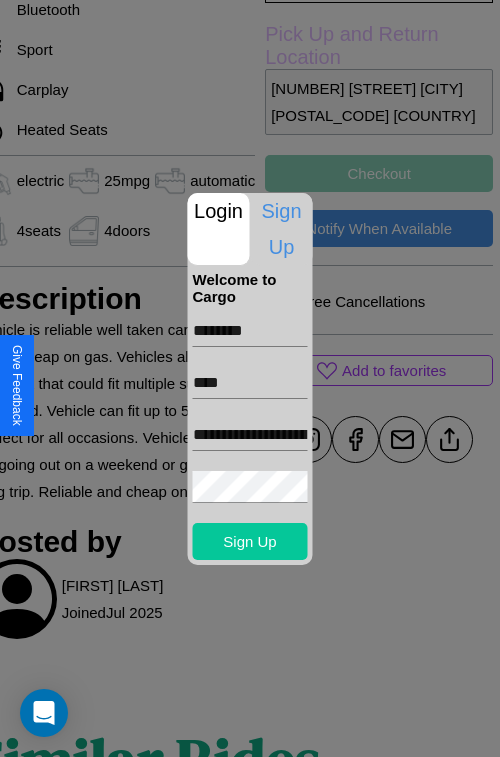 click on "Sign Up" at bounding box center [250, 541] 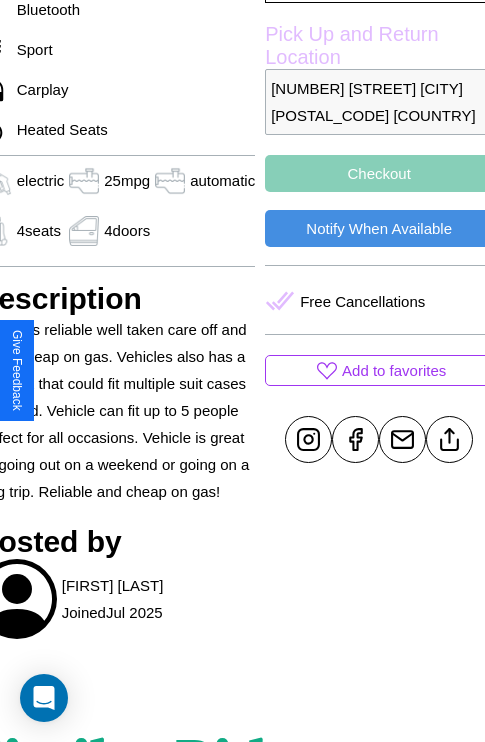 scroll, scrollTop: 678, scrollLeft: 96, axis: both 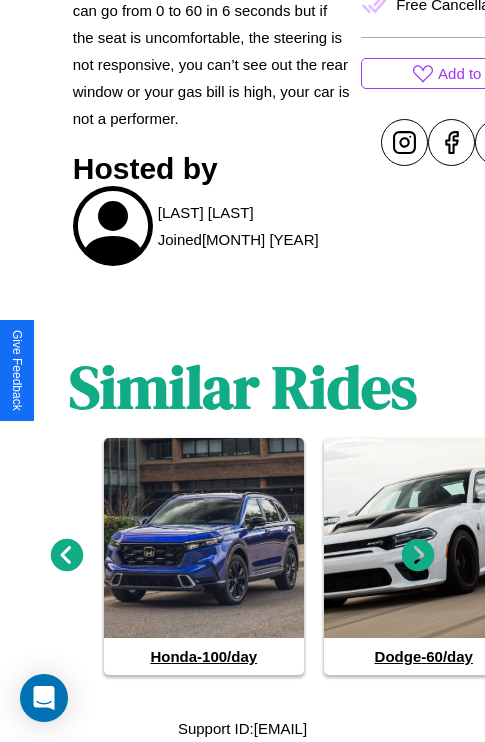 click 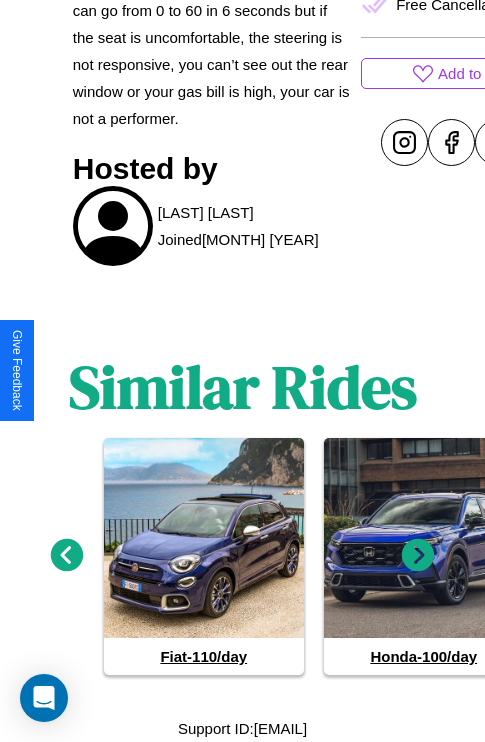 click 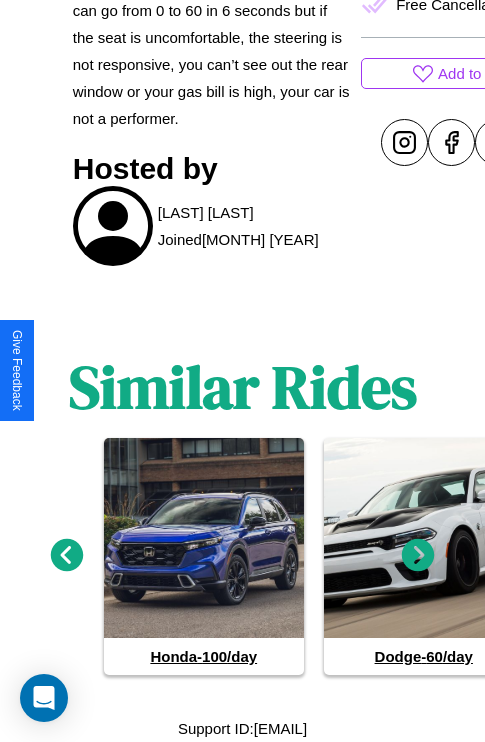 click 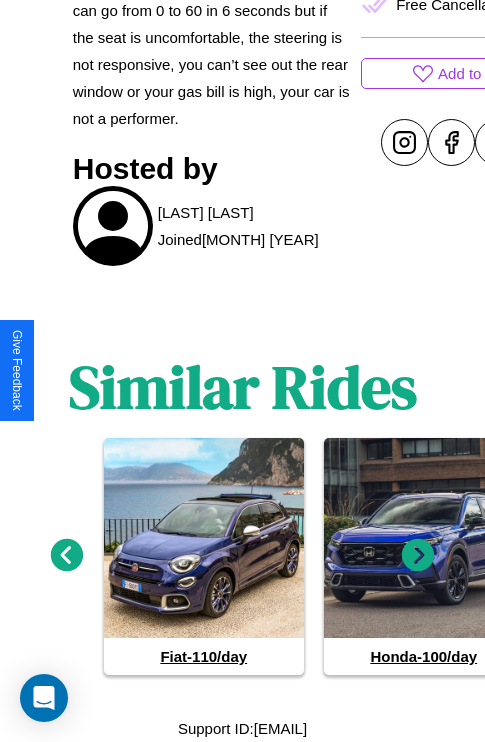 click 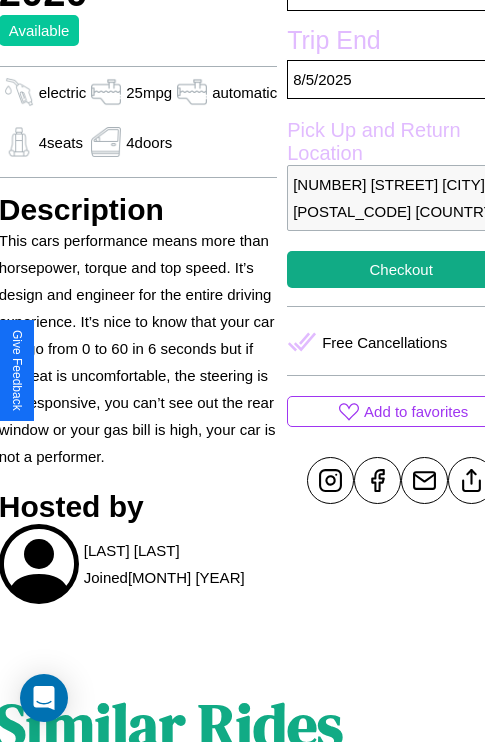 scroll, scrollTop: 377, scrollLeft: 96, axis: both 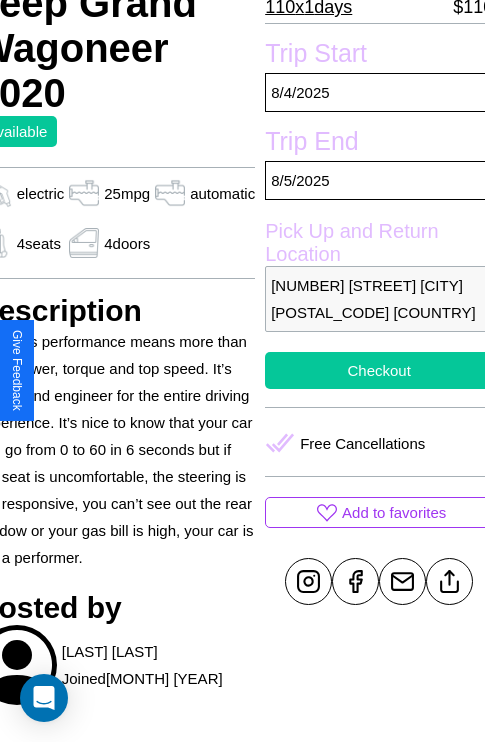 click on "Checkout" at bounding box center (379, 370) 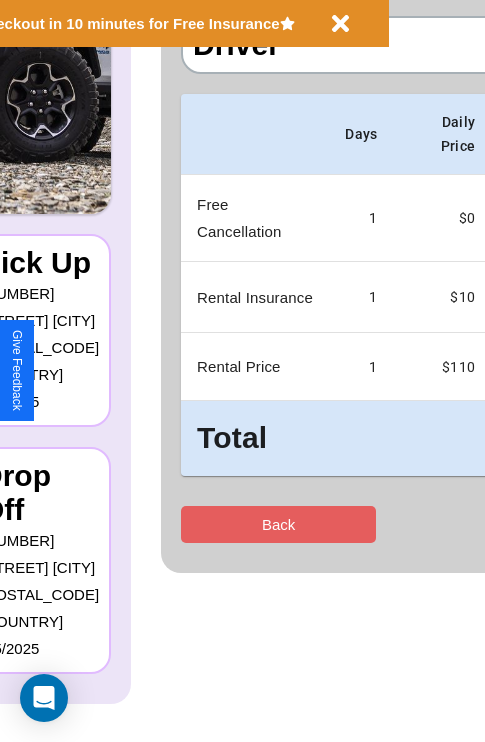 scroll, scrollTop: 0, scrollLeft: 0, axis: both 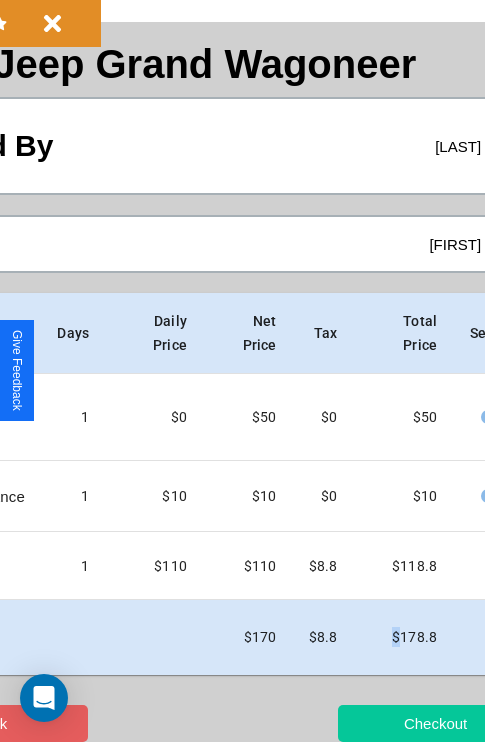 click on "Checkout" at bounding box center [435, 723] 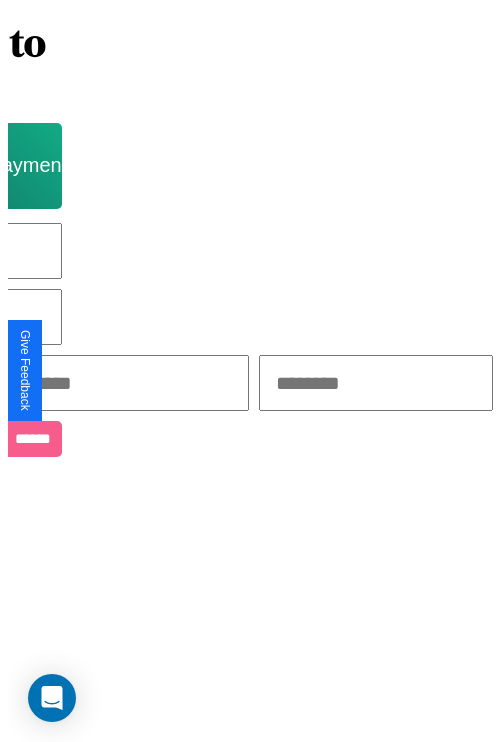 scroll, scrollTop: 0, scrollLeft: 0, axis: both 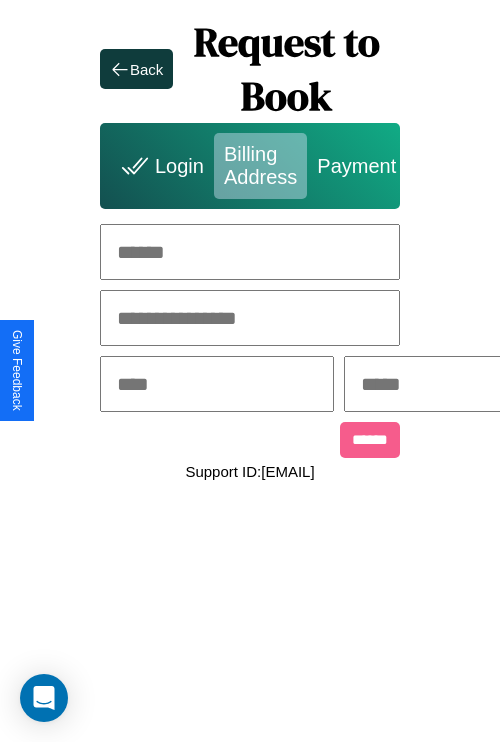 click at bounding box center [250, 252] 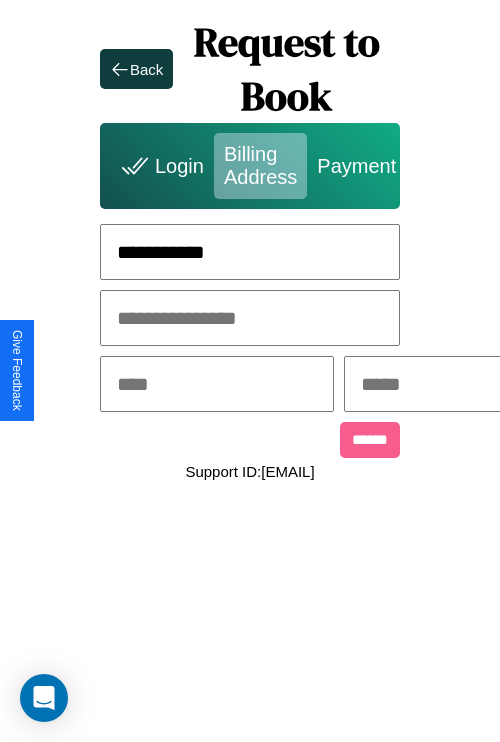 type on "**********" 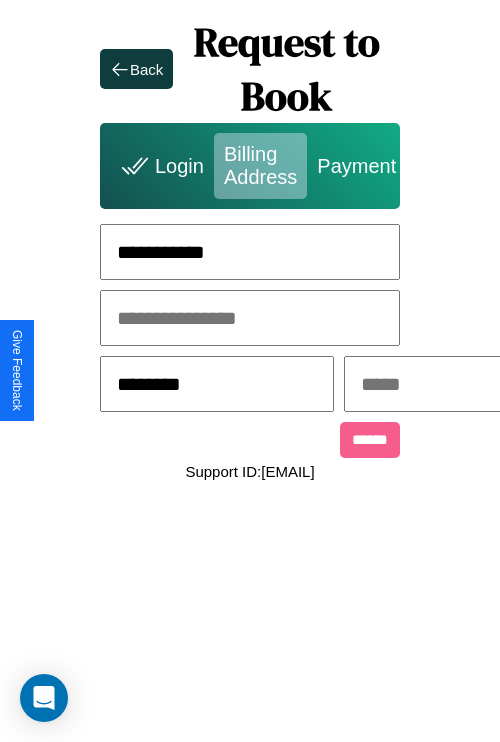 type on "********" 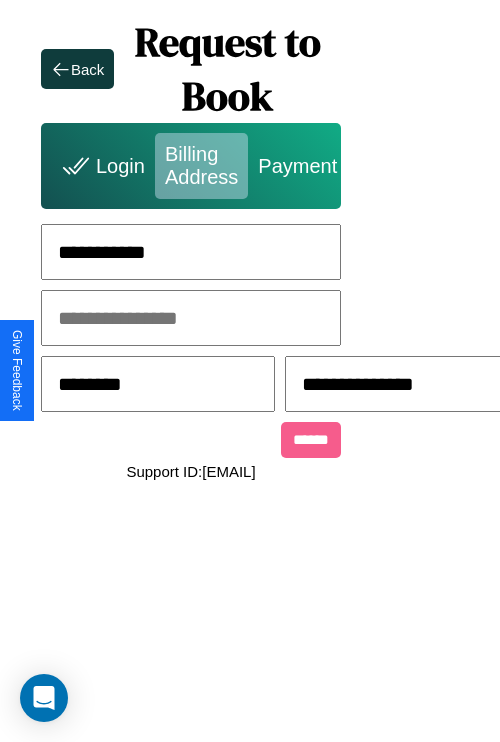 scroll, scrollTop: 0, scrollLeft: 517, axis: horizontal 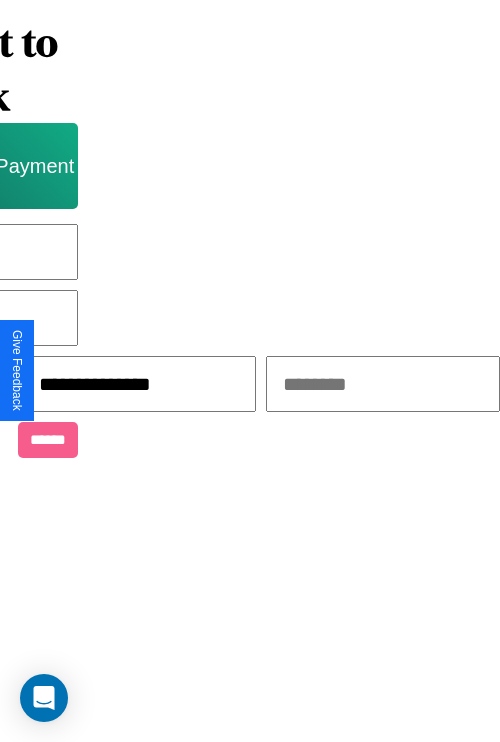 type on "**********" 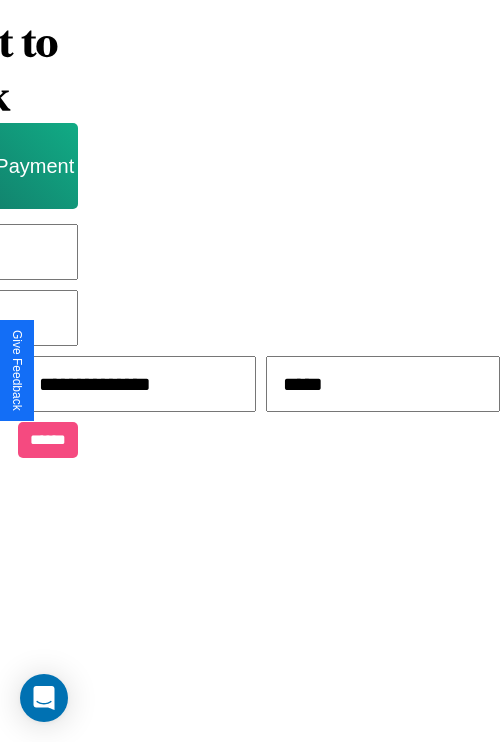 scroll, scrollTop: 0, scrollLeft: 340, axis: horizontal 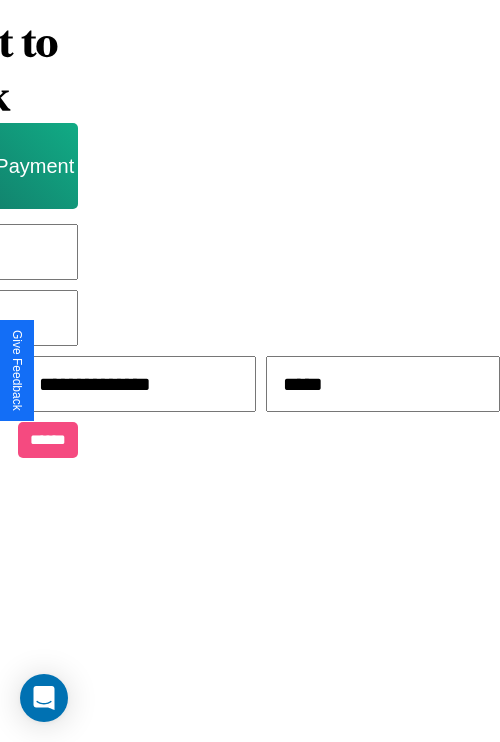type on "*****" 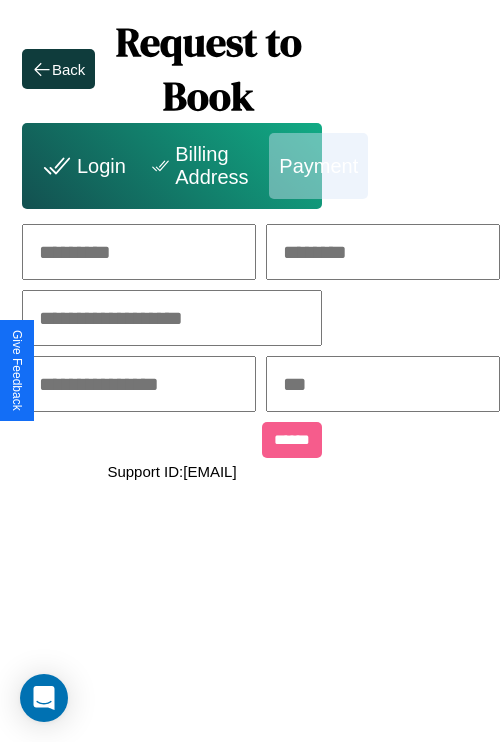 scroll, scrollTop: 0, scrollLeft: 208, axis: horizontal 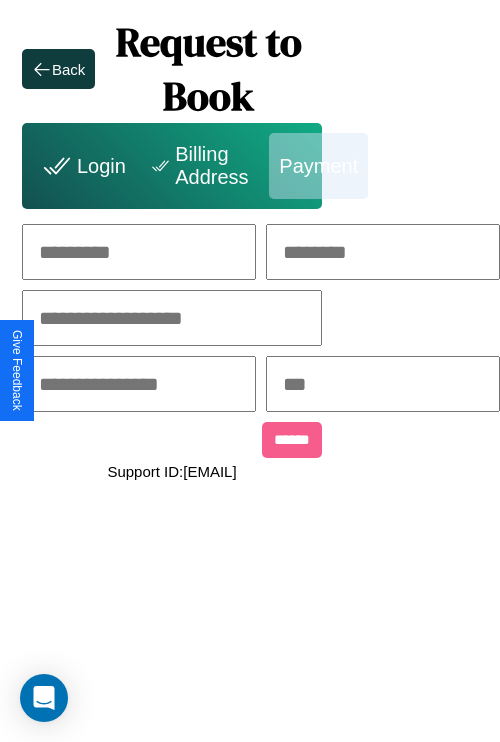 click at bounding box center (139, 252) 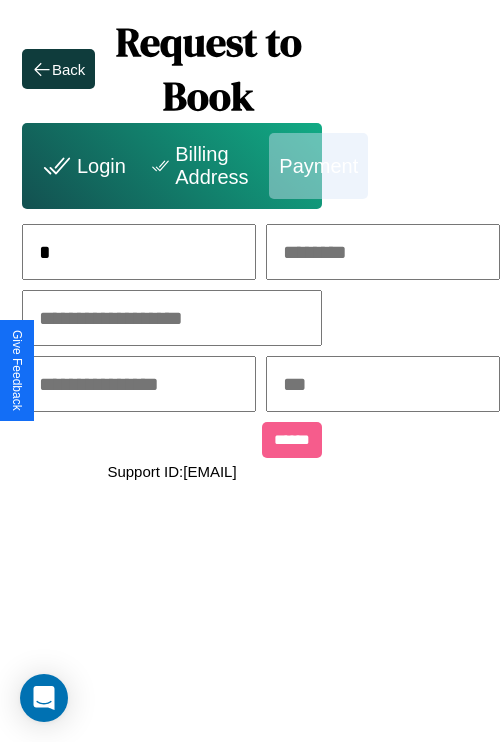 scroll, scrollTop: 0, scrollLeft: 131, axis: horizontal 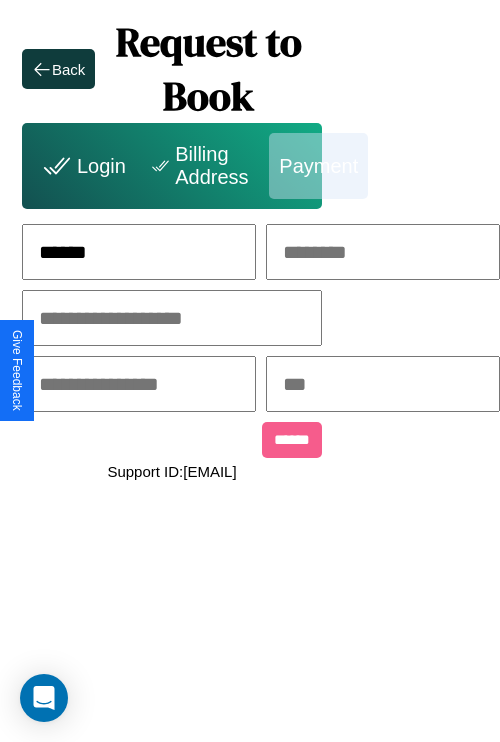 type on "******" 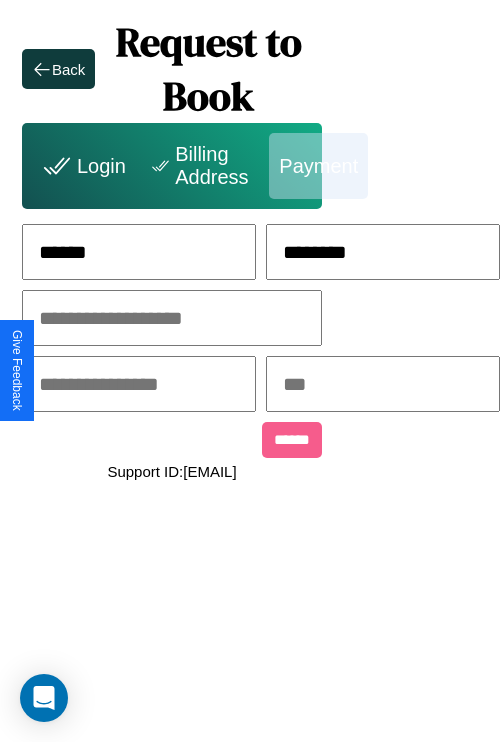 type on "********" 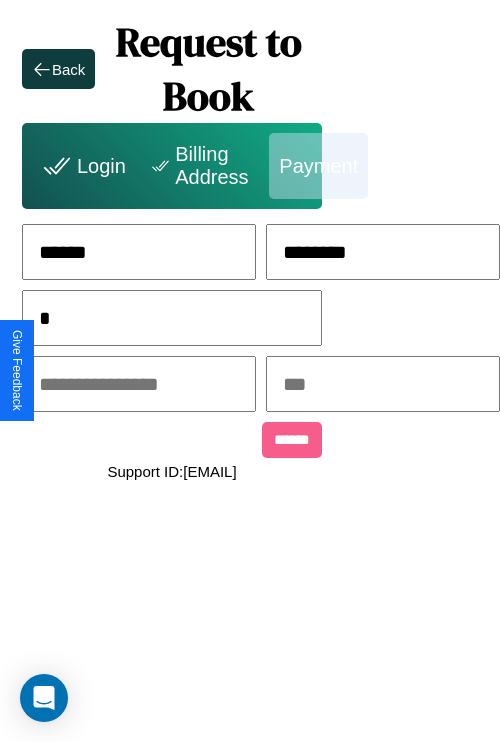 scroll, scrollTop: 0, scrollLeft: 128, axis: horizontal 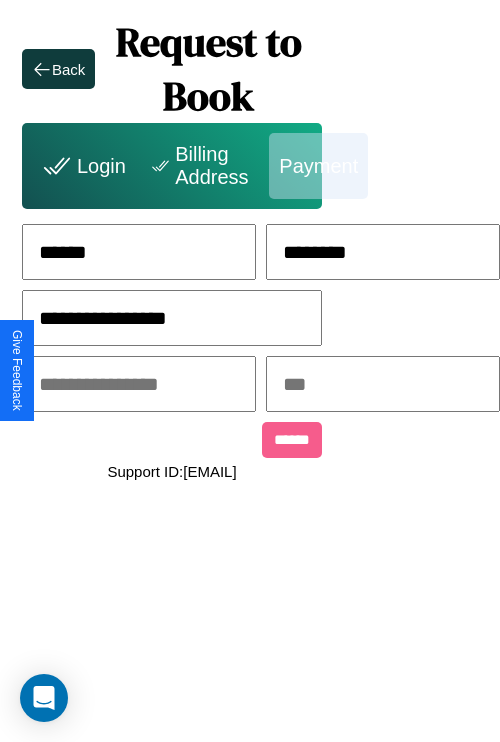type on "**********" 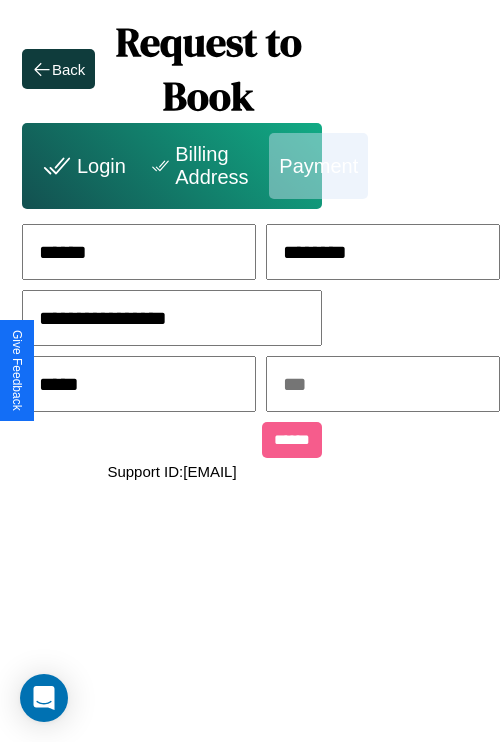 type on "*****" 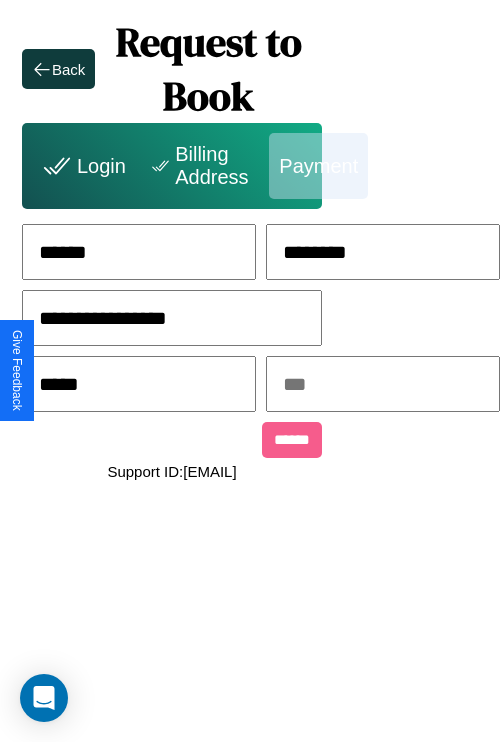 click at bounding box center (383, 384) 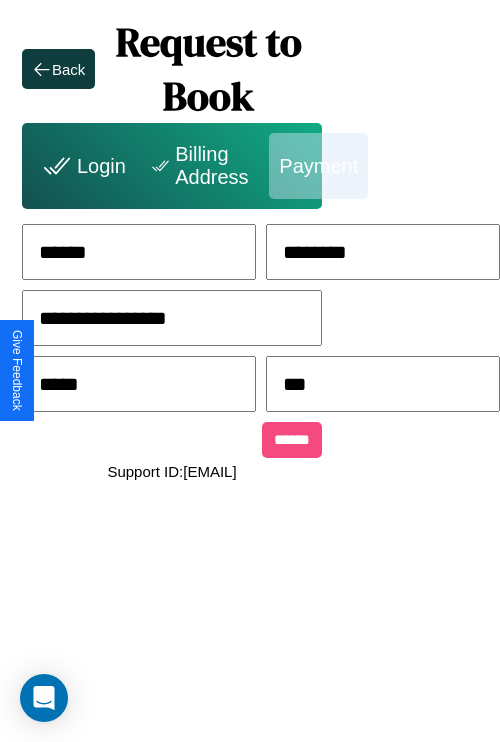 type on "***" 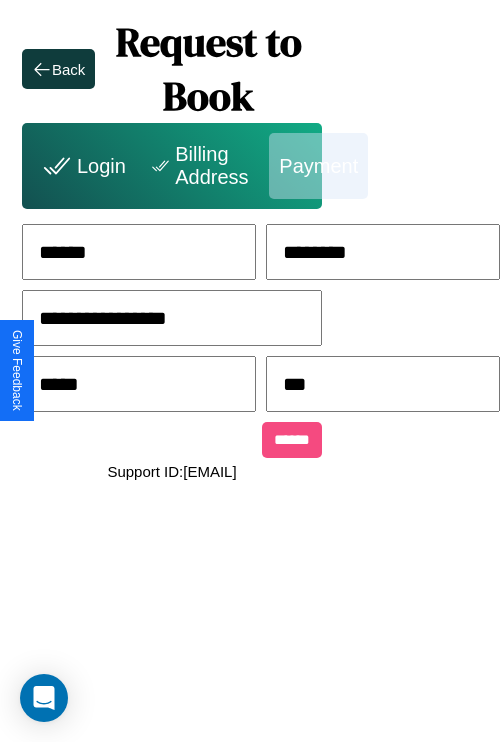 click on "******" at bounding box center (292, 440) 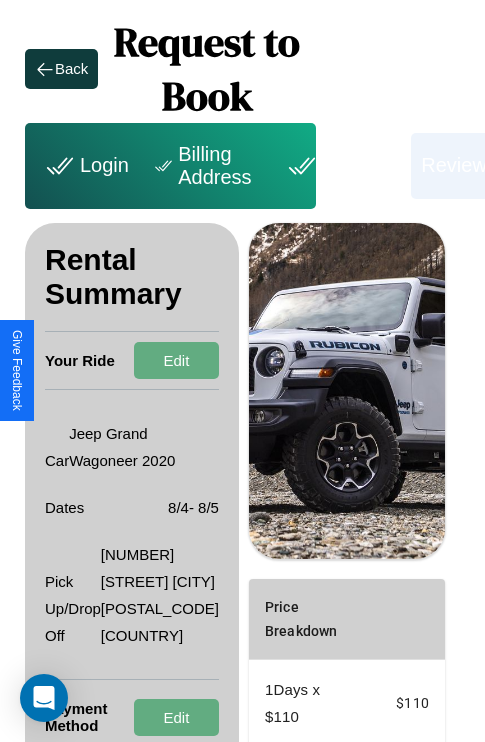 scroll, scrollTop: 301, scrollLeft: 72, axis: both 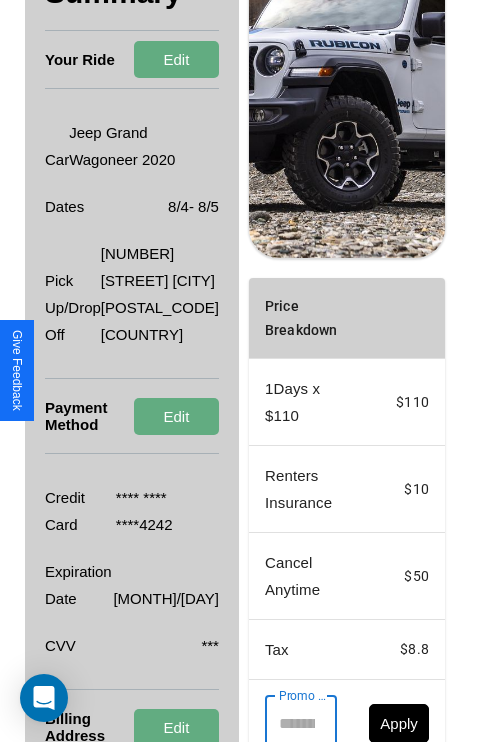 click on "Promo Code" at bounding box center (290, 724) 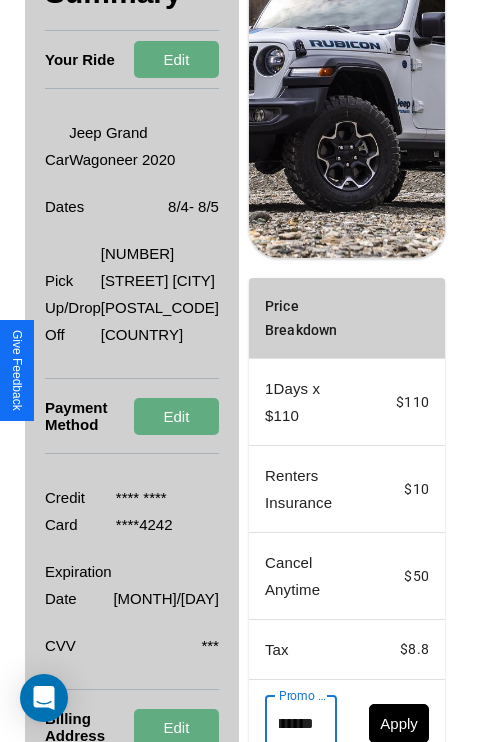 scroll, scrollTop: 0, scrollLeft: 71, axis: horizontal 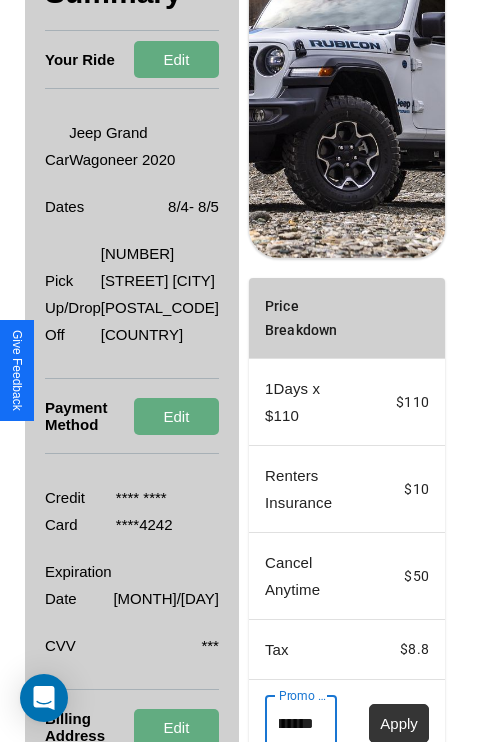 type on "**********" 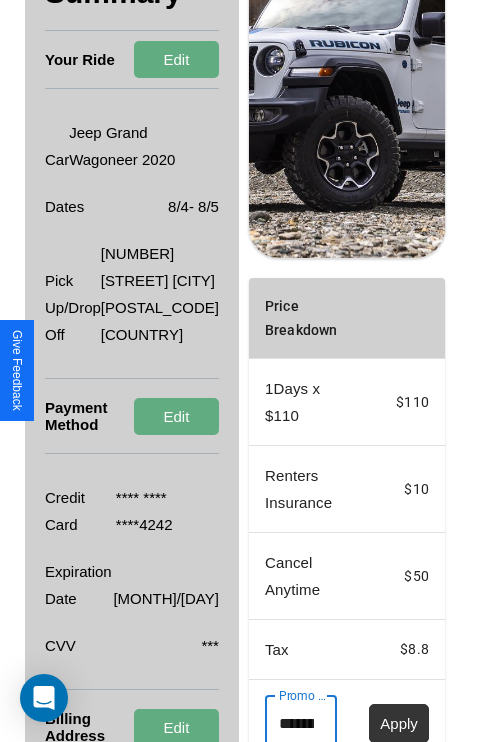 click on "Apply" at bounding box center (399, 723) 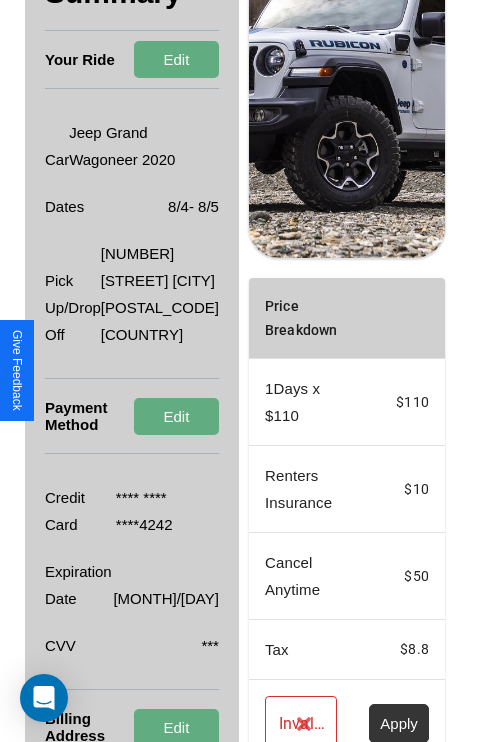 scroll, scrollTop: 455, scrollLeft: 72, axis: both 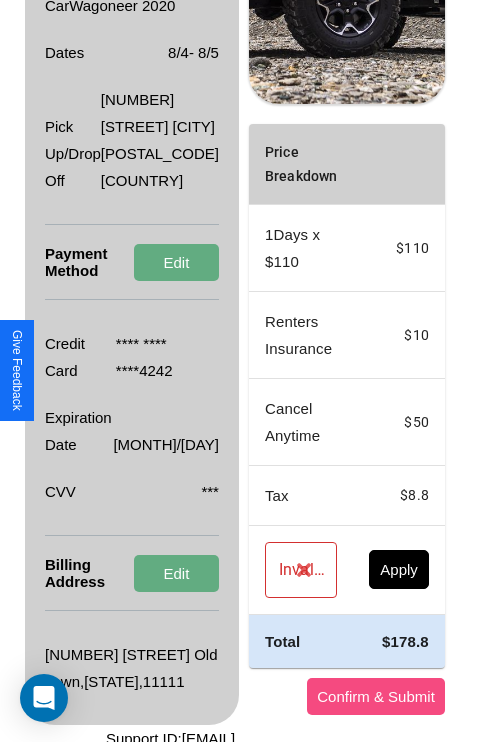 click on "Confirm & Submit" at bounding box center (376, 696) 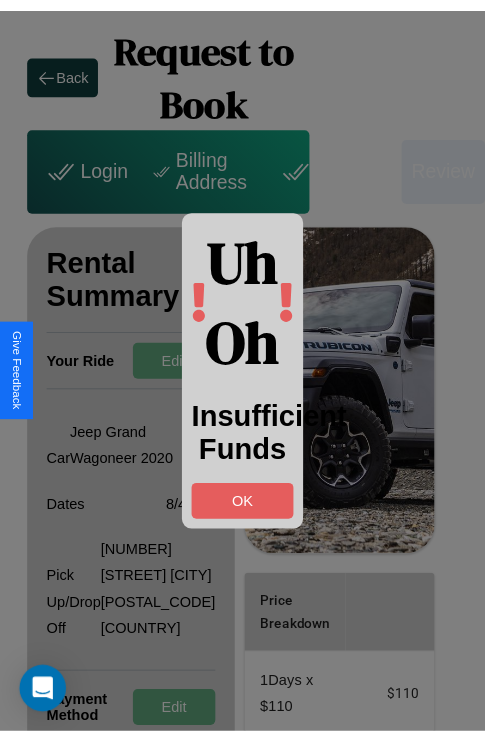 scroll, scrollTop: 0, scrollLeft: 69, axis: horizontal 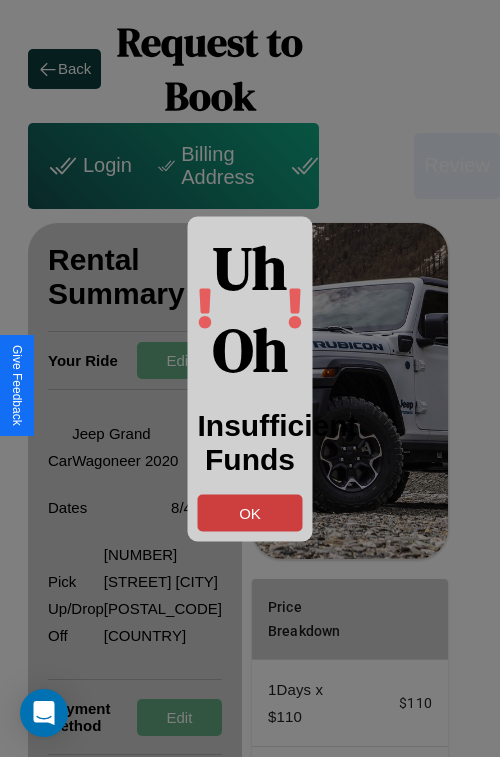 click on "OK" at bounding box center [250, 512] 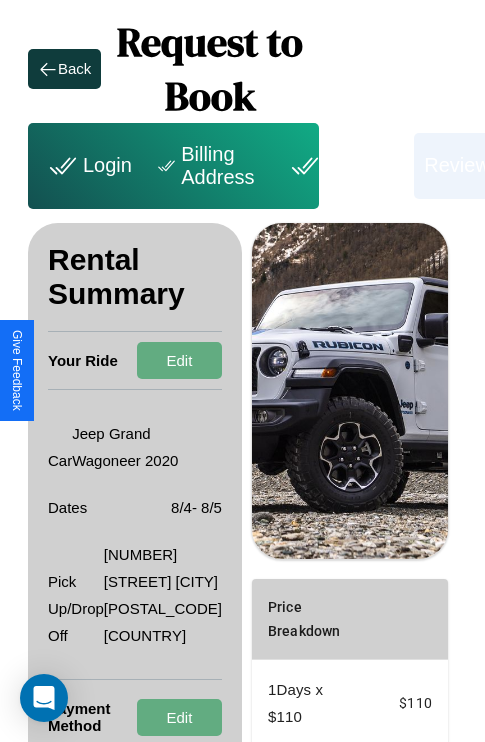 click on "Payment" at bounding box center [344, 166] 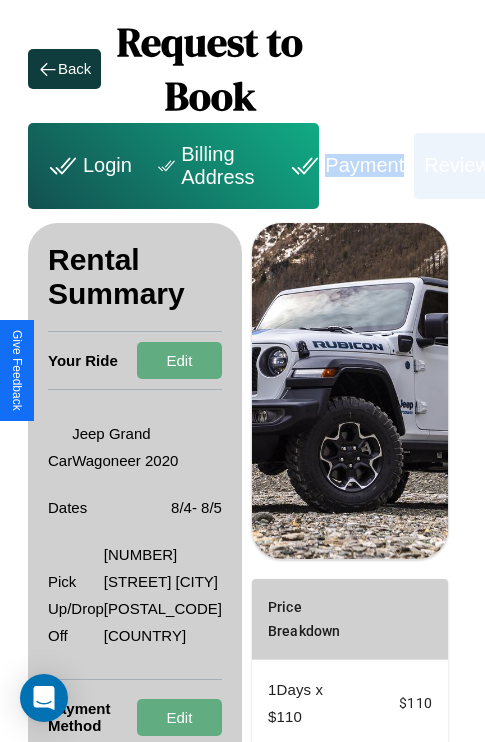 click on "Payment" at bounding box center [344, 166] 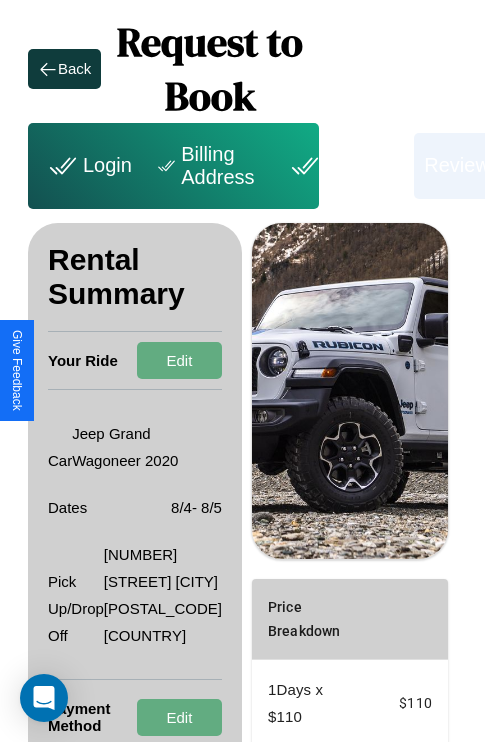 click on "Payment" at bounding box center (344, 166) 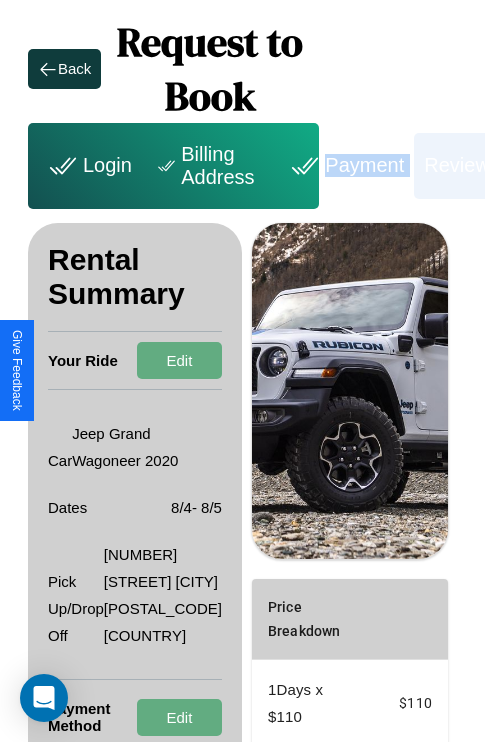 click on "Payment" at bounding box center (344, 166) 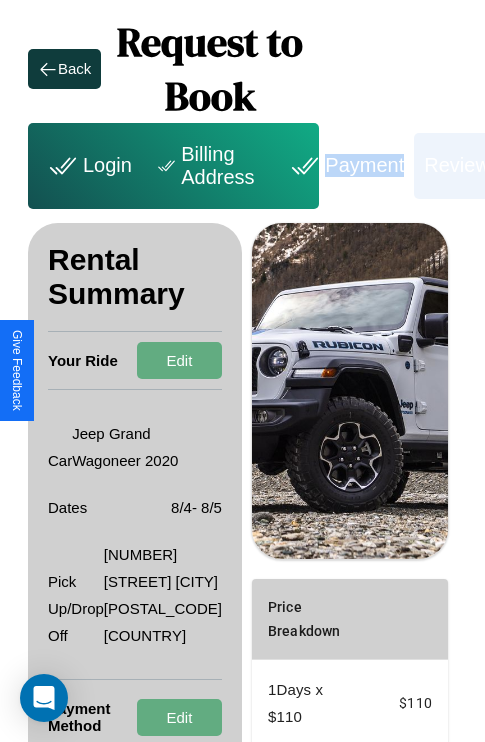 click on "Payment" at bounding box center (344, 166) 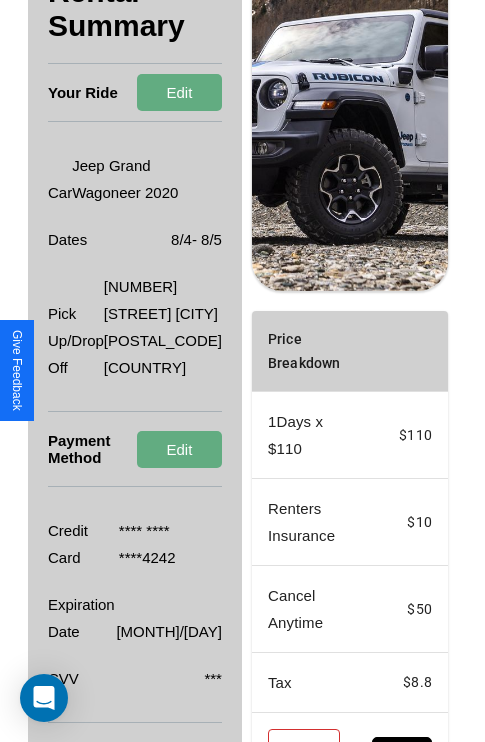 click on "Edit" at bounding box center [179, 760] 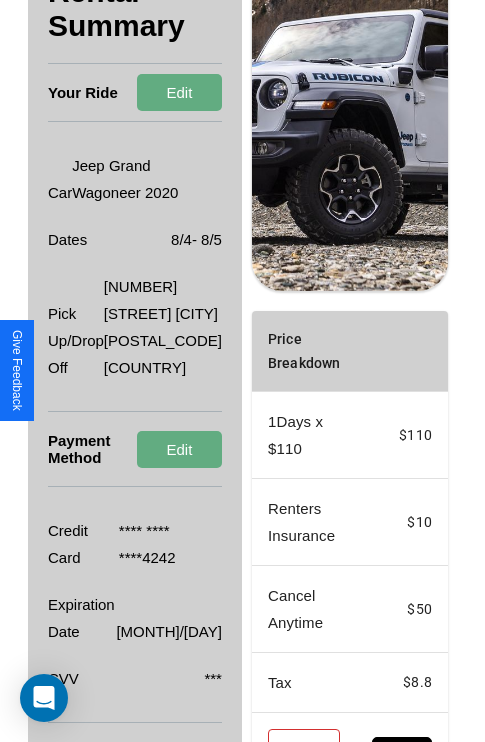 scroll, scrollTop: 418, scrollLeft: 69, axis: both 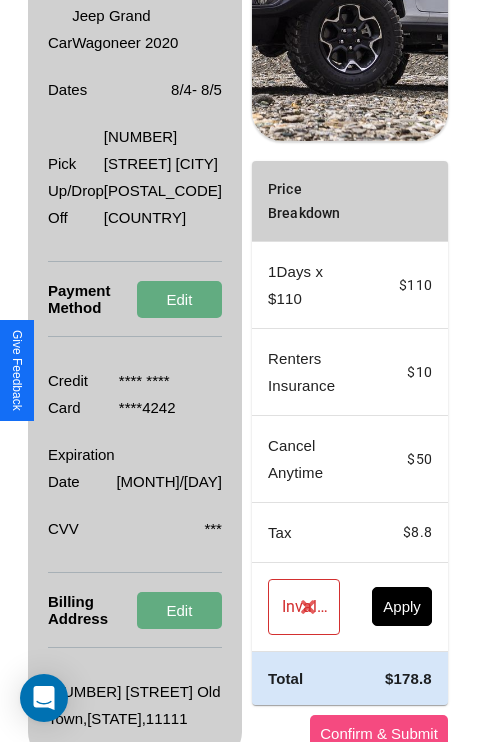 click on "Confirm & Submit" at bounding box center [379, 733] 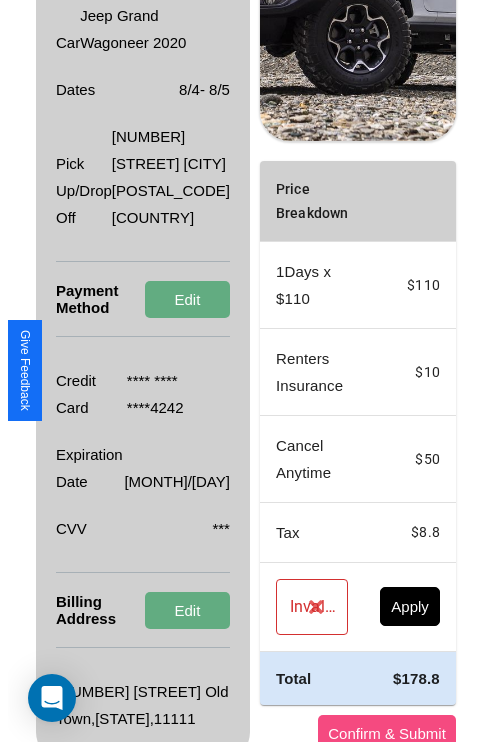 scroll, scrollTop: 0, scrollLeft: 69, axis: horizontal 